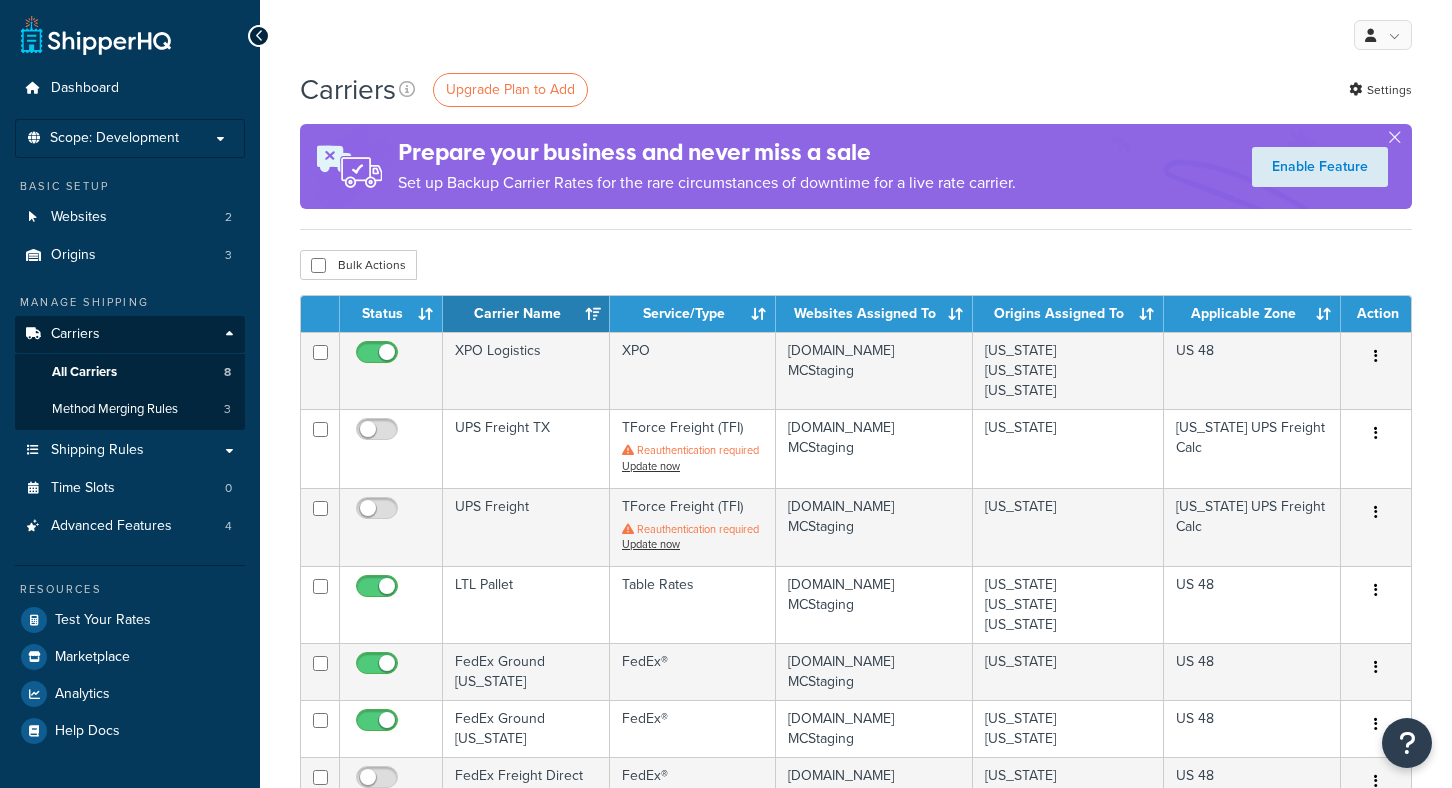 click on "LTL Pallet" at bounding box center [526, 604] 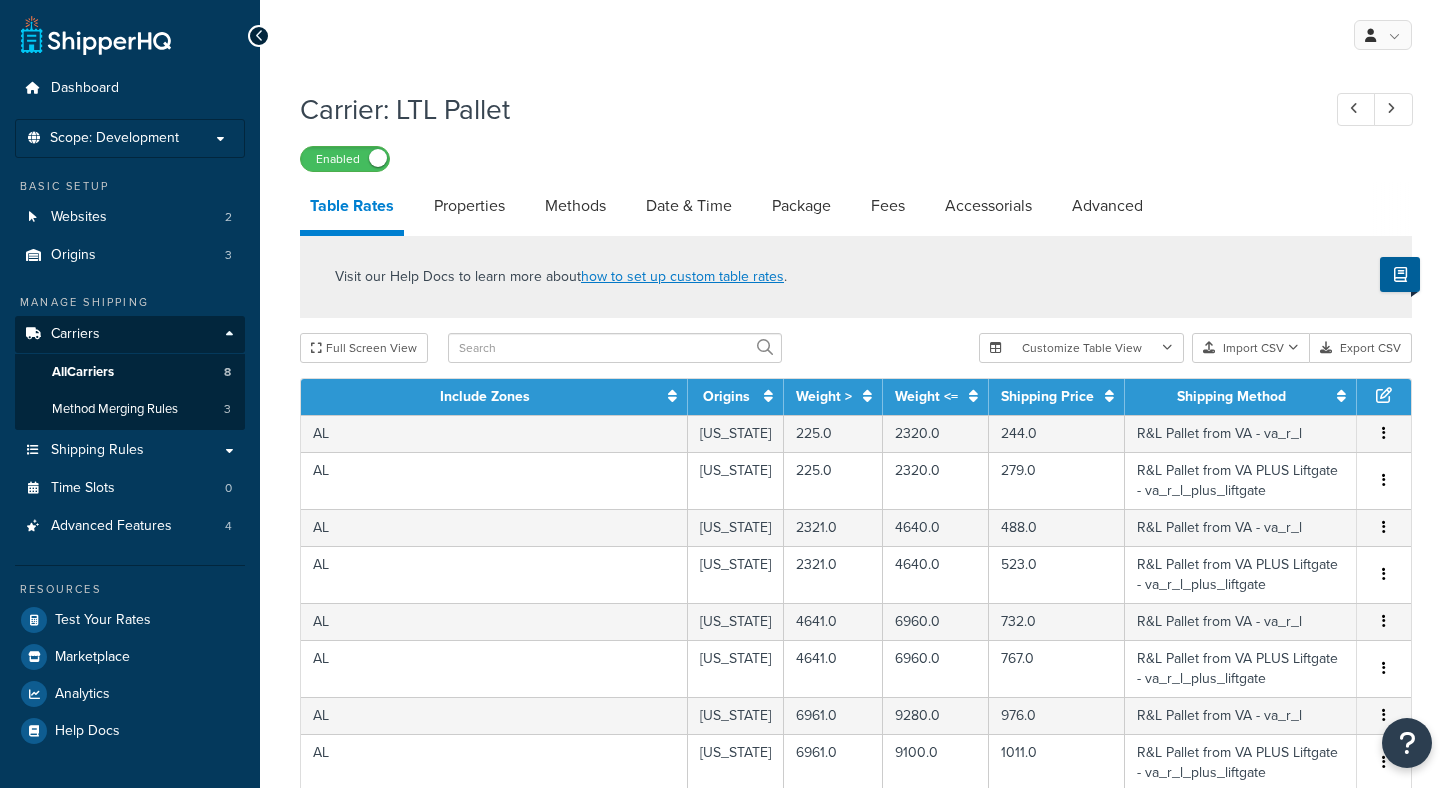 select on "25" 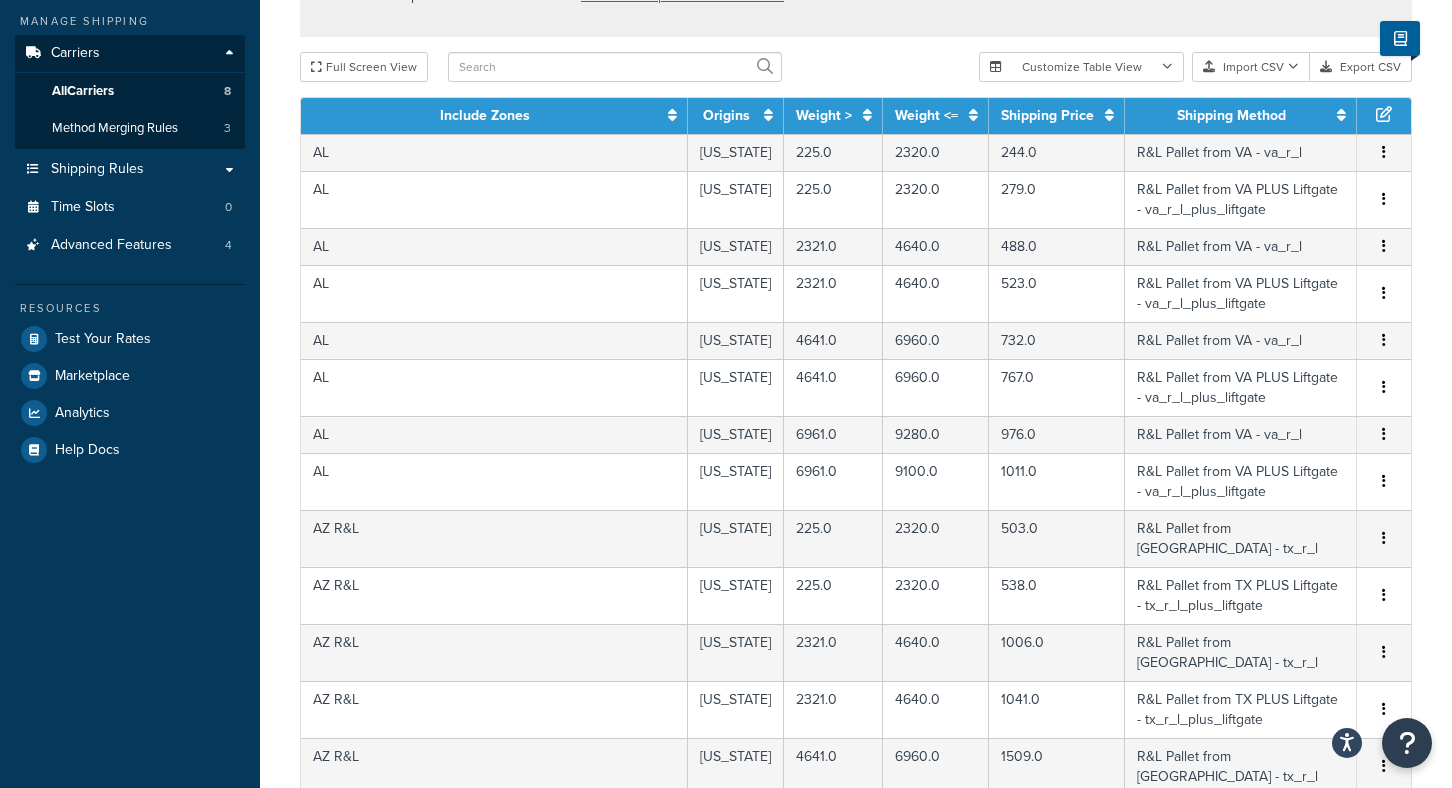 scroll, scrollTop: 179, scrollLeft: 0, axis: vertical 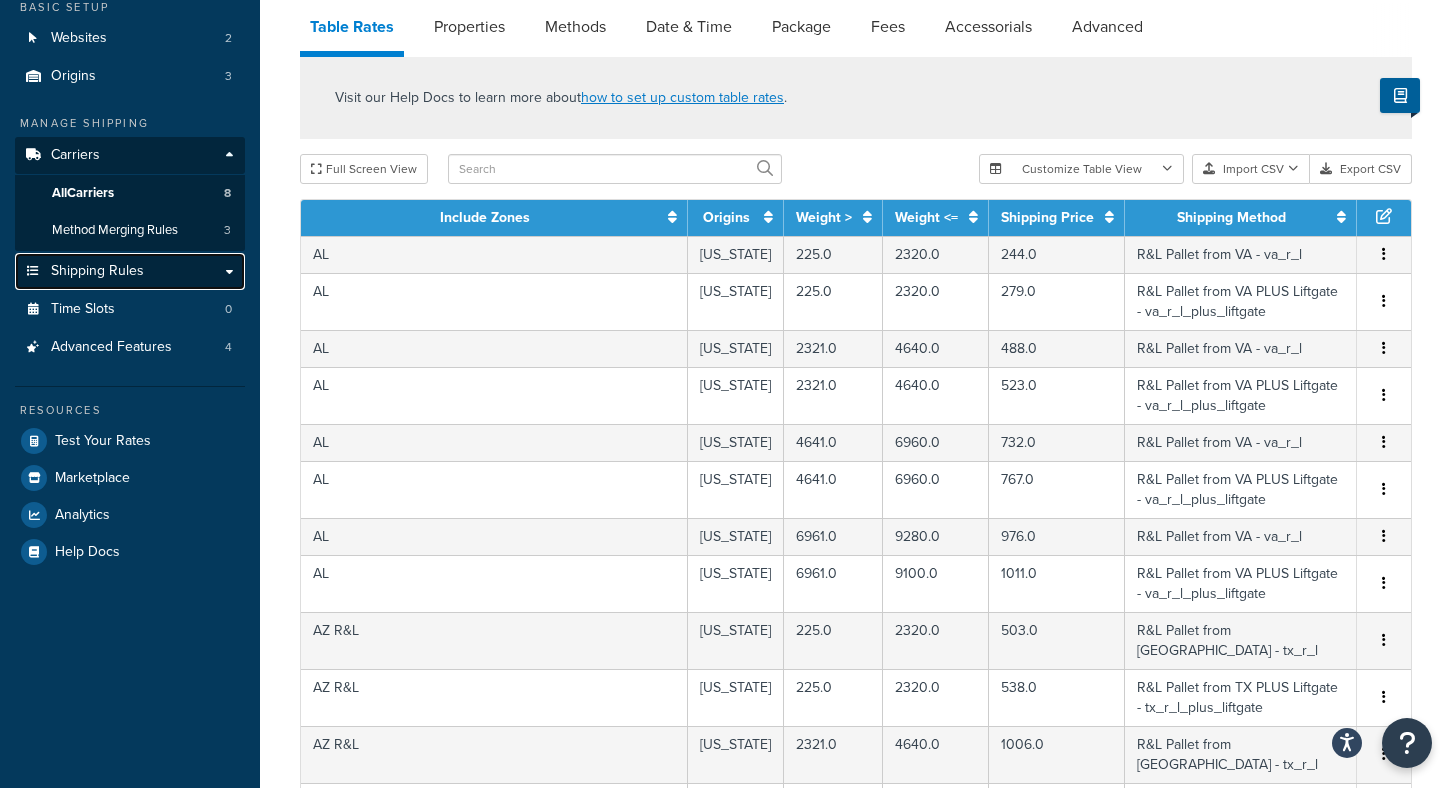 click on "Shipping Rules" at bounding box center [97, 271] 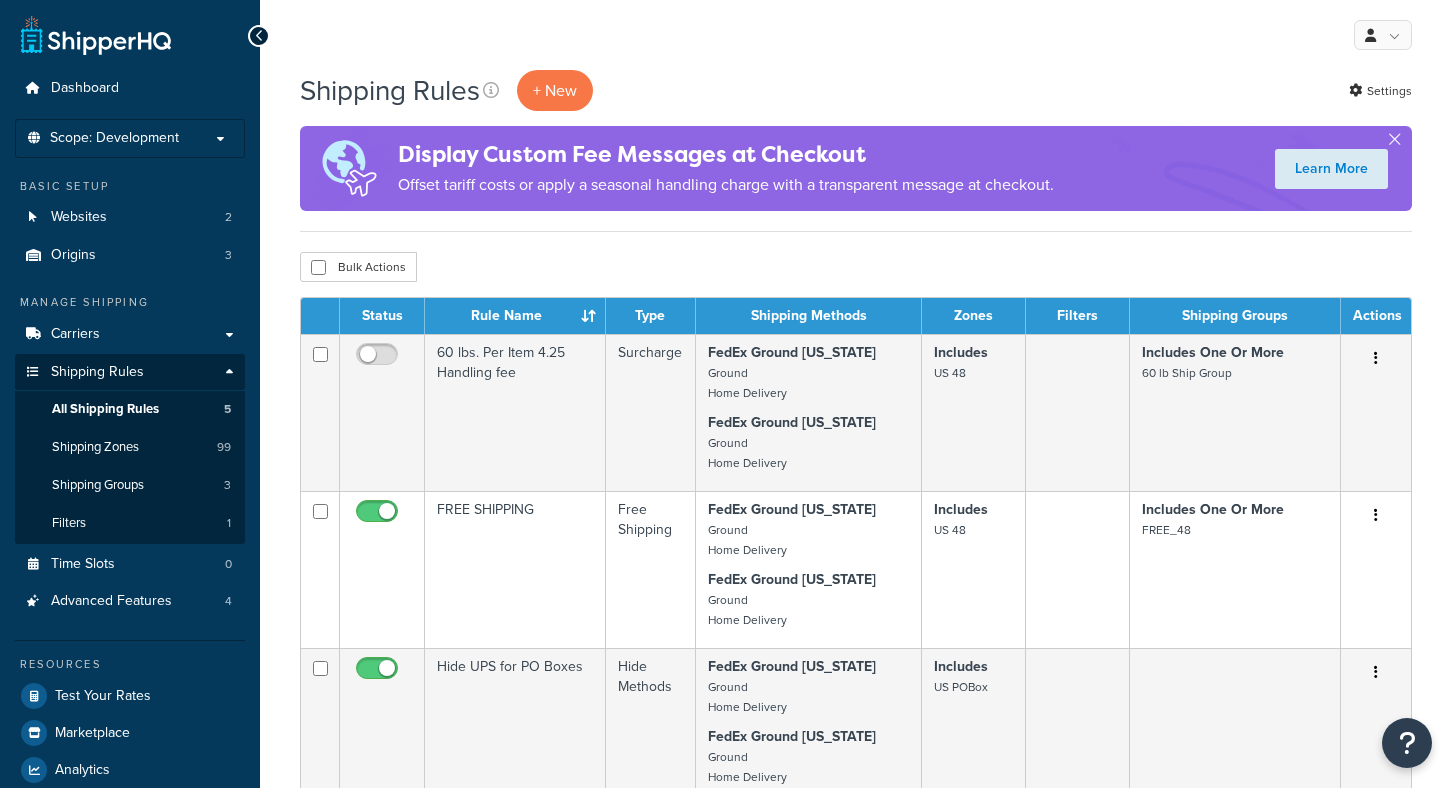scroll, scrollTop: 0, scrollLeft: 0, axis: both 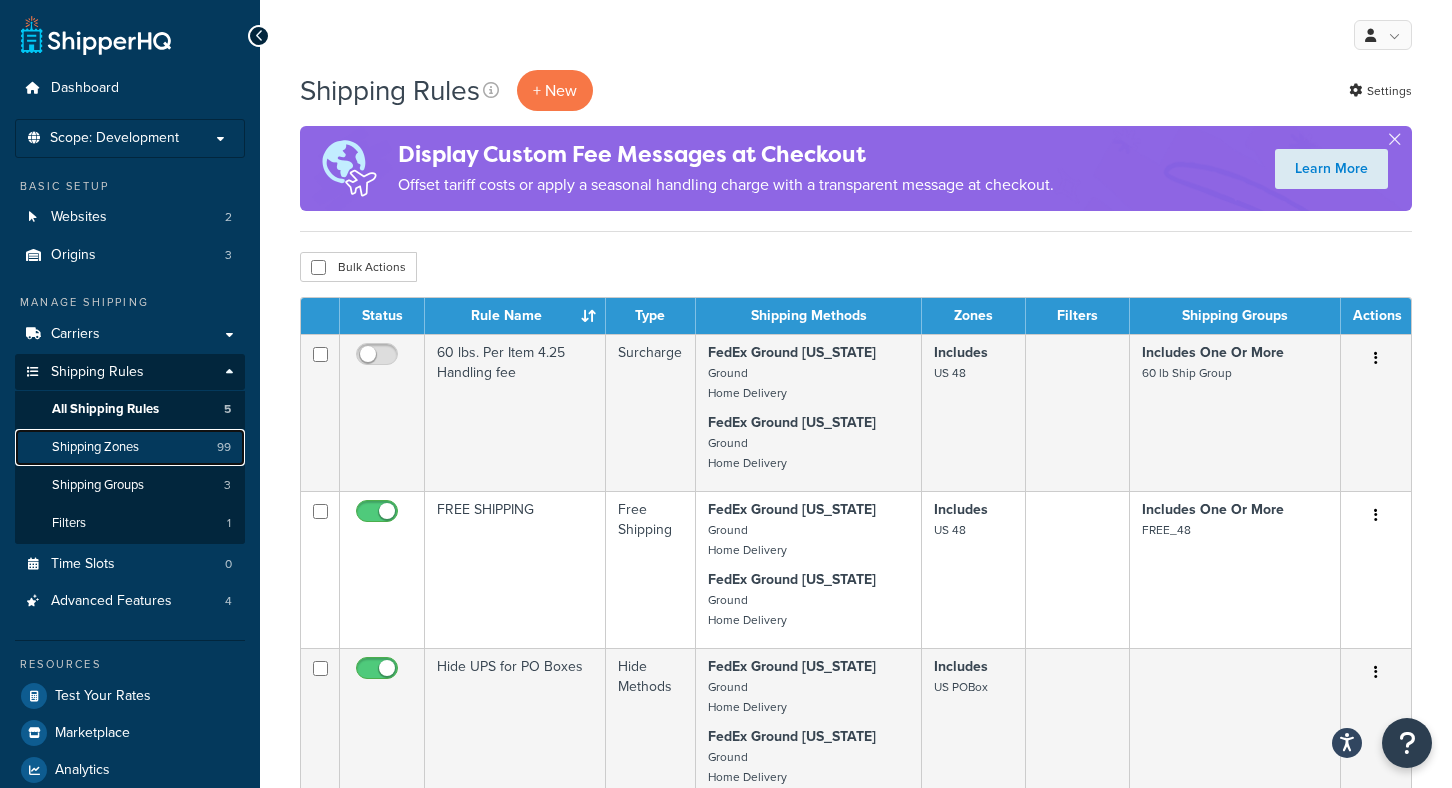 click on "Shipping Zones" at bounding box center [95, 447] 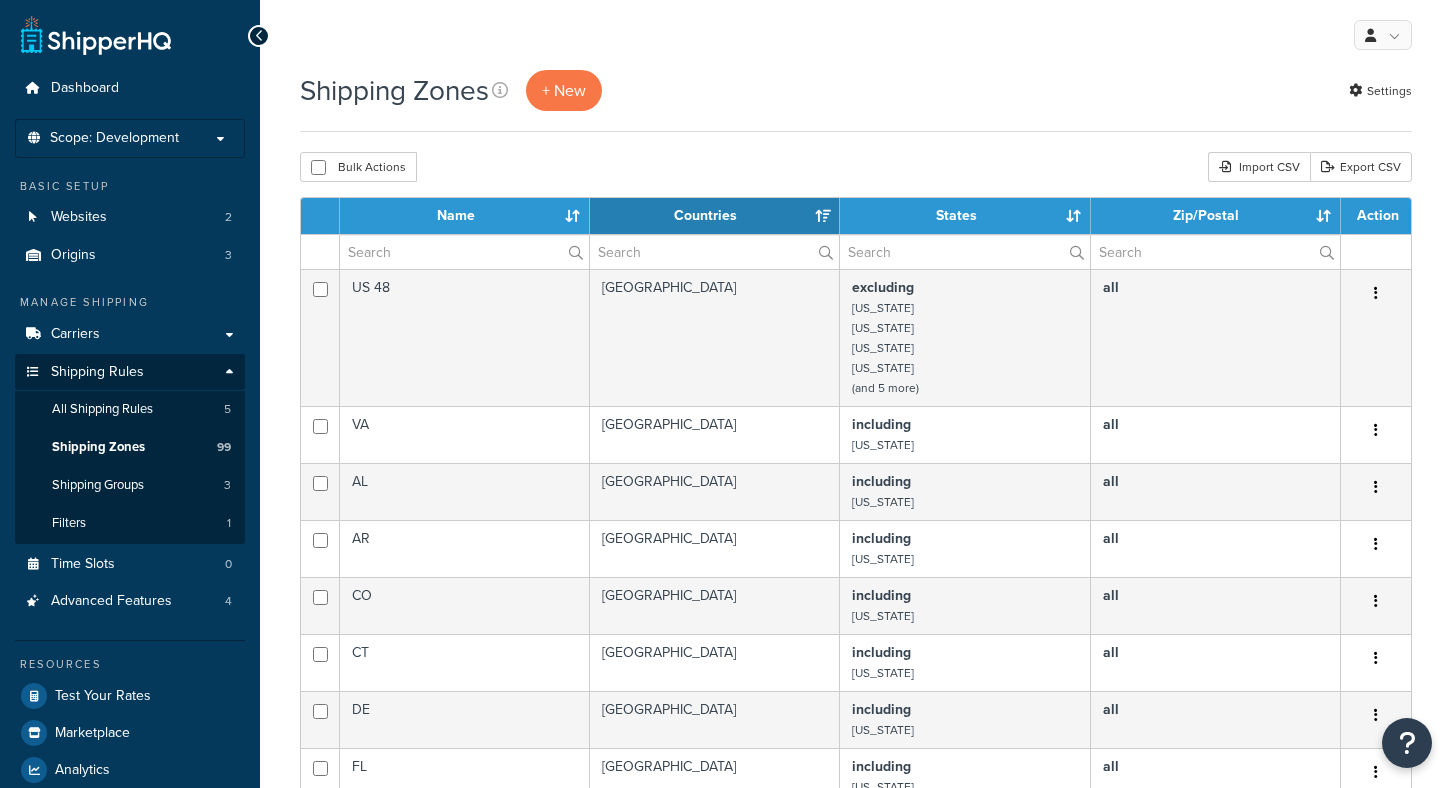 select on "15" 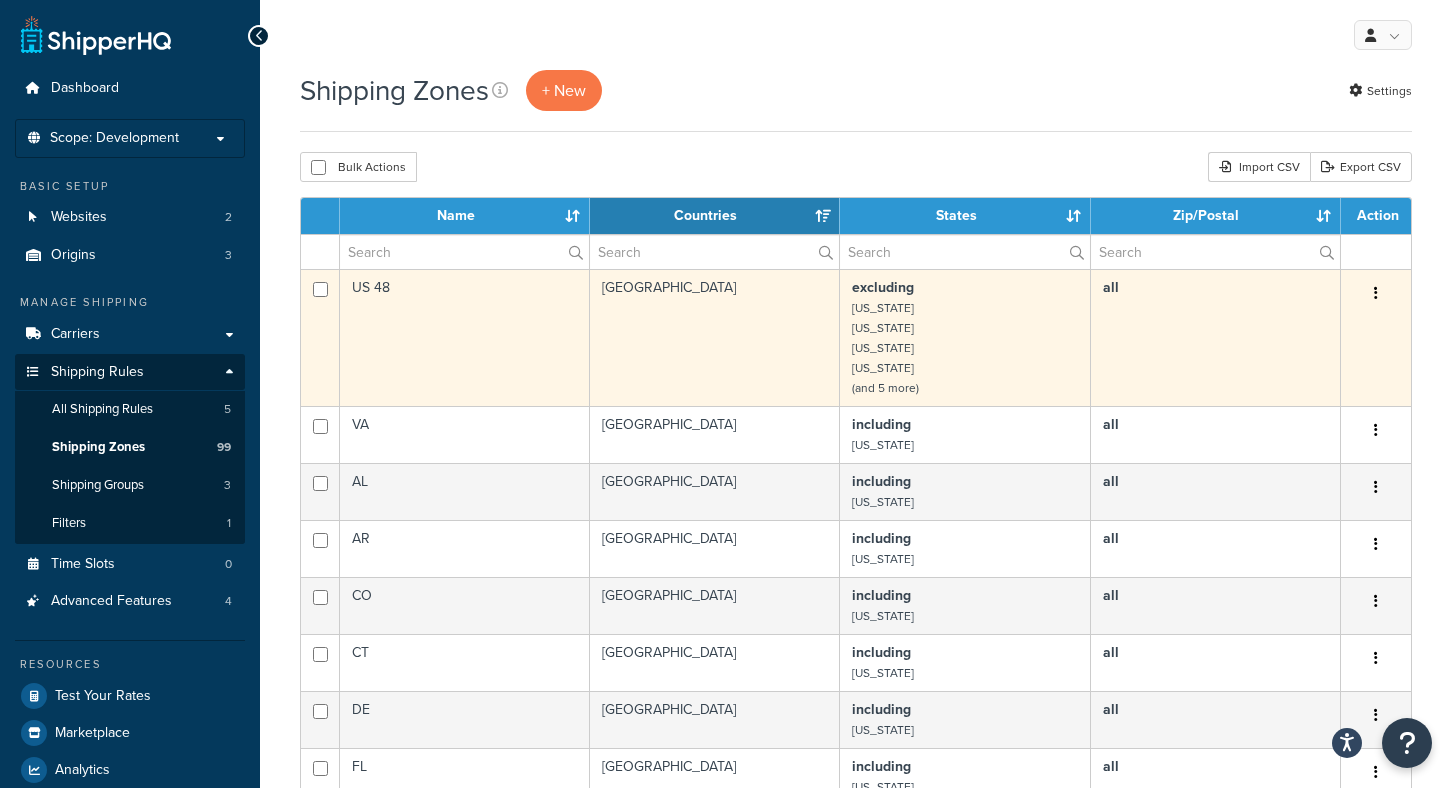 click on "[US_STATE]" at bounding box center [883, 368] 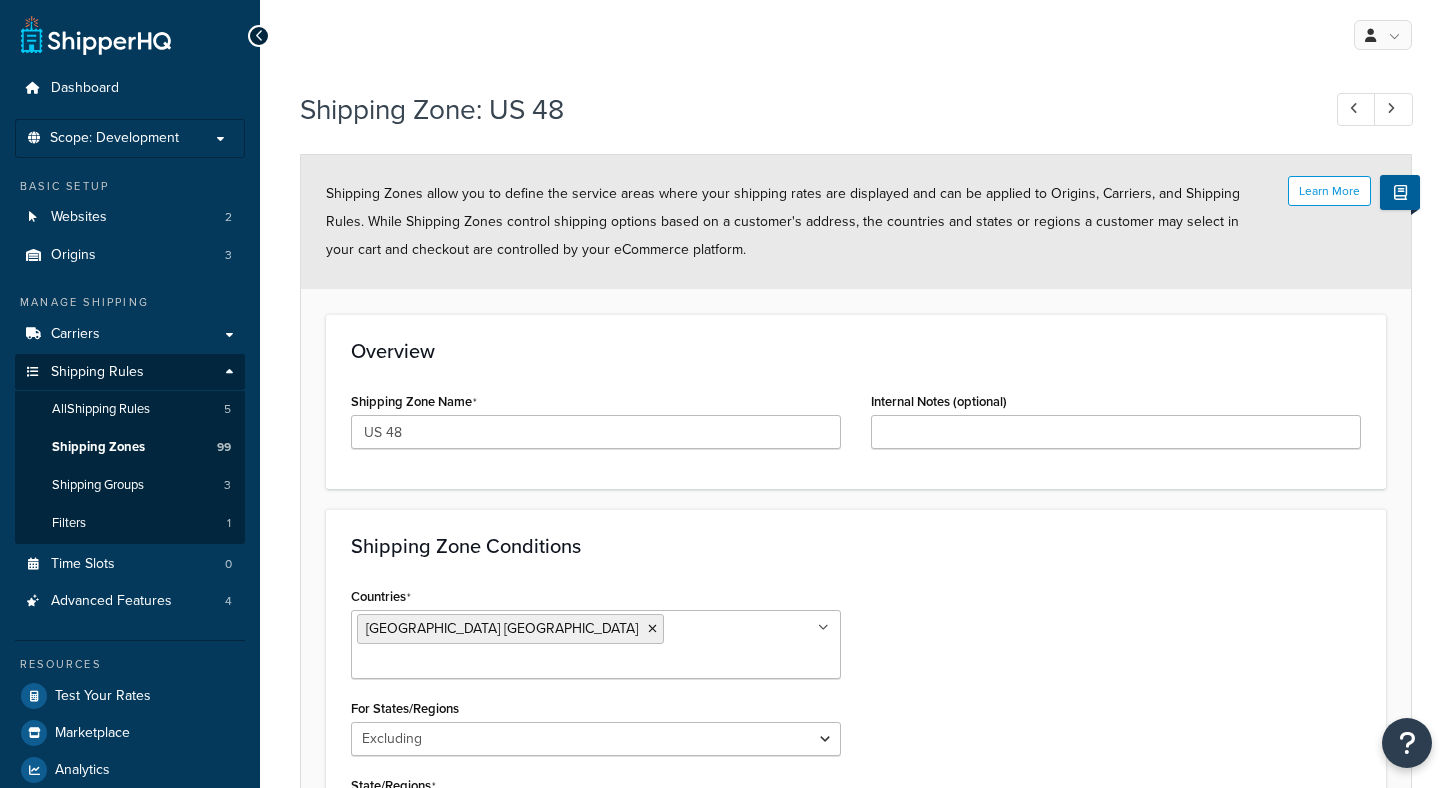 select on "excluding" 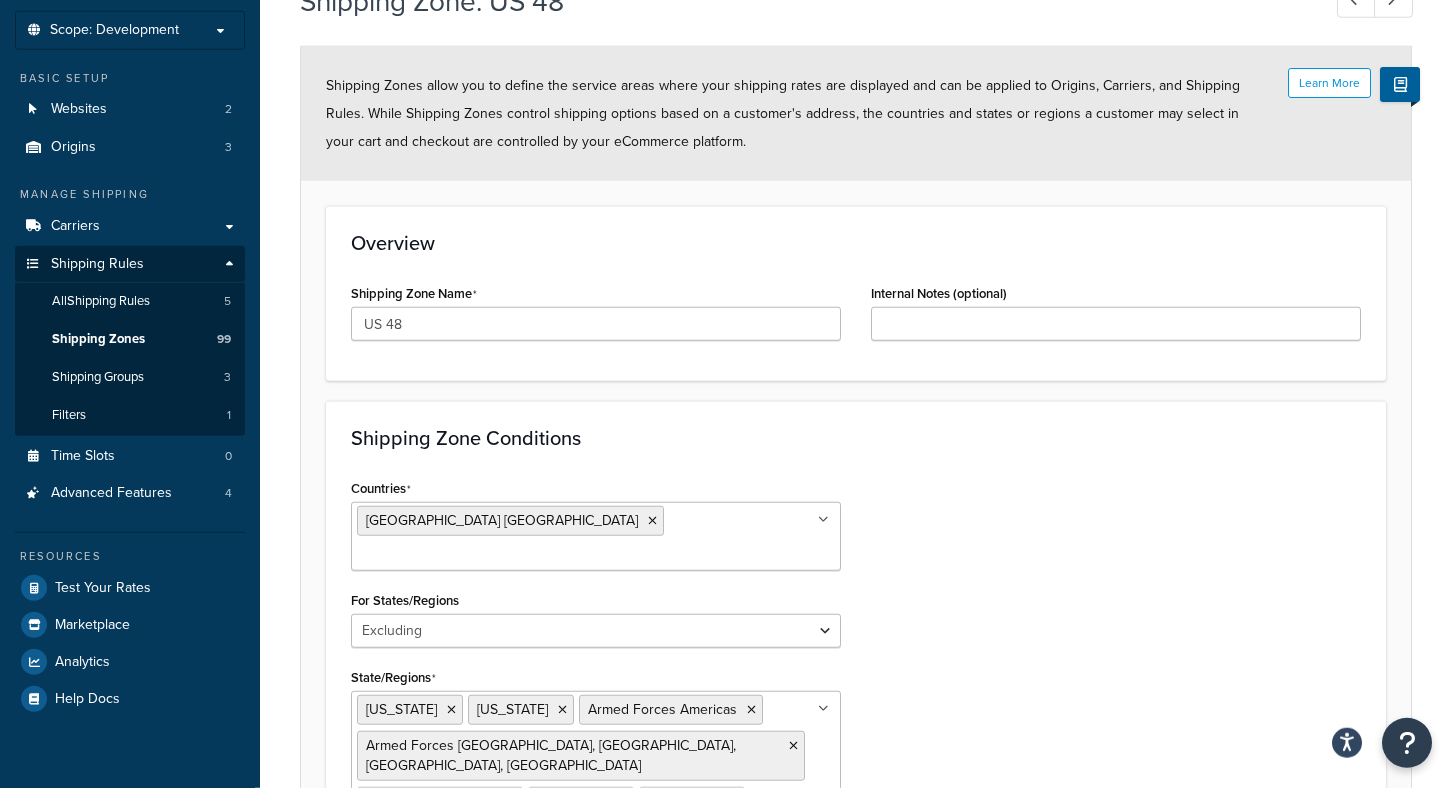 scroll, scrollTop: 102, scrollLeft: 0, axis: vertical 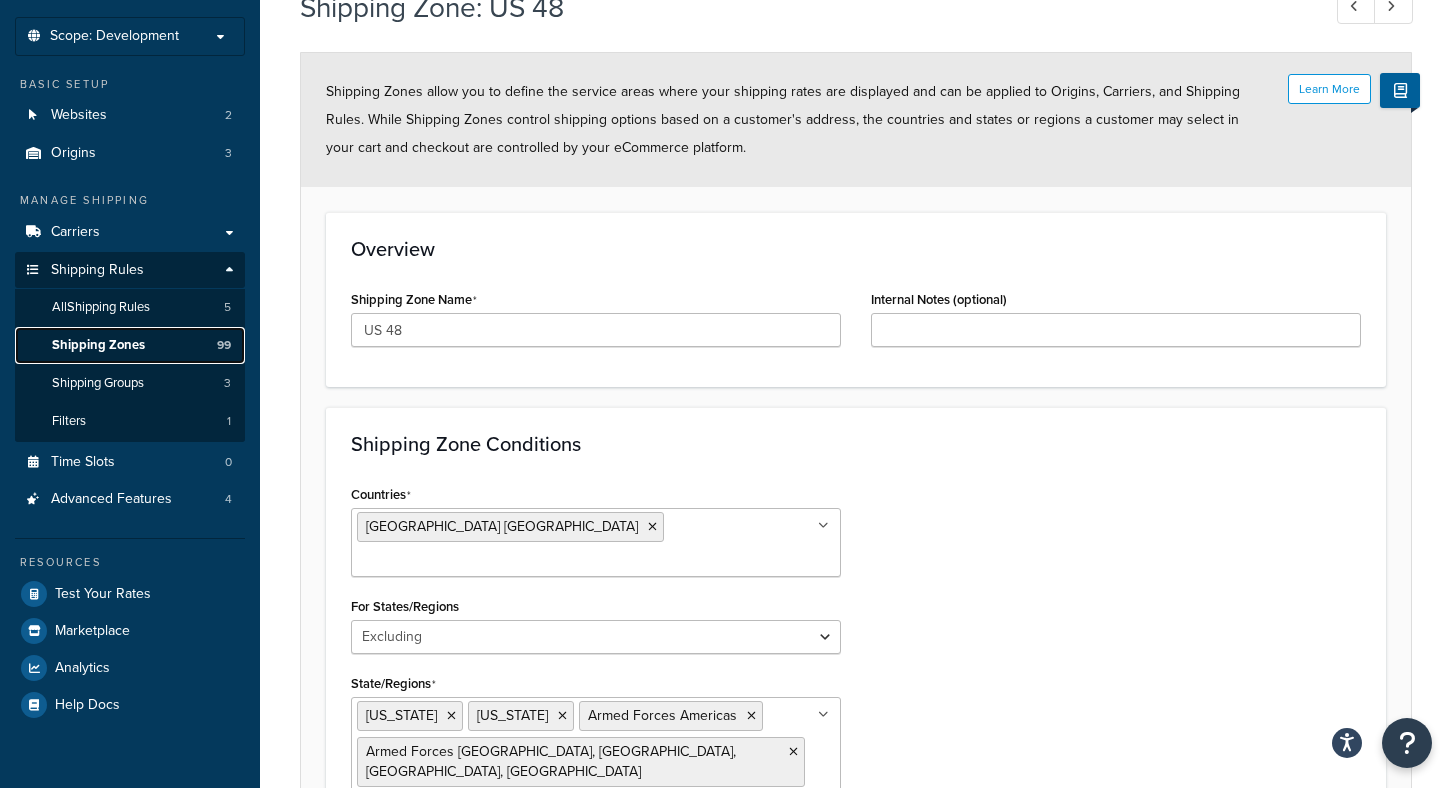 click on "Shipping Zones" at bounding box center [98, 345] 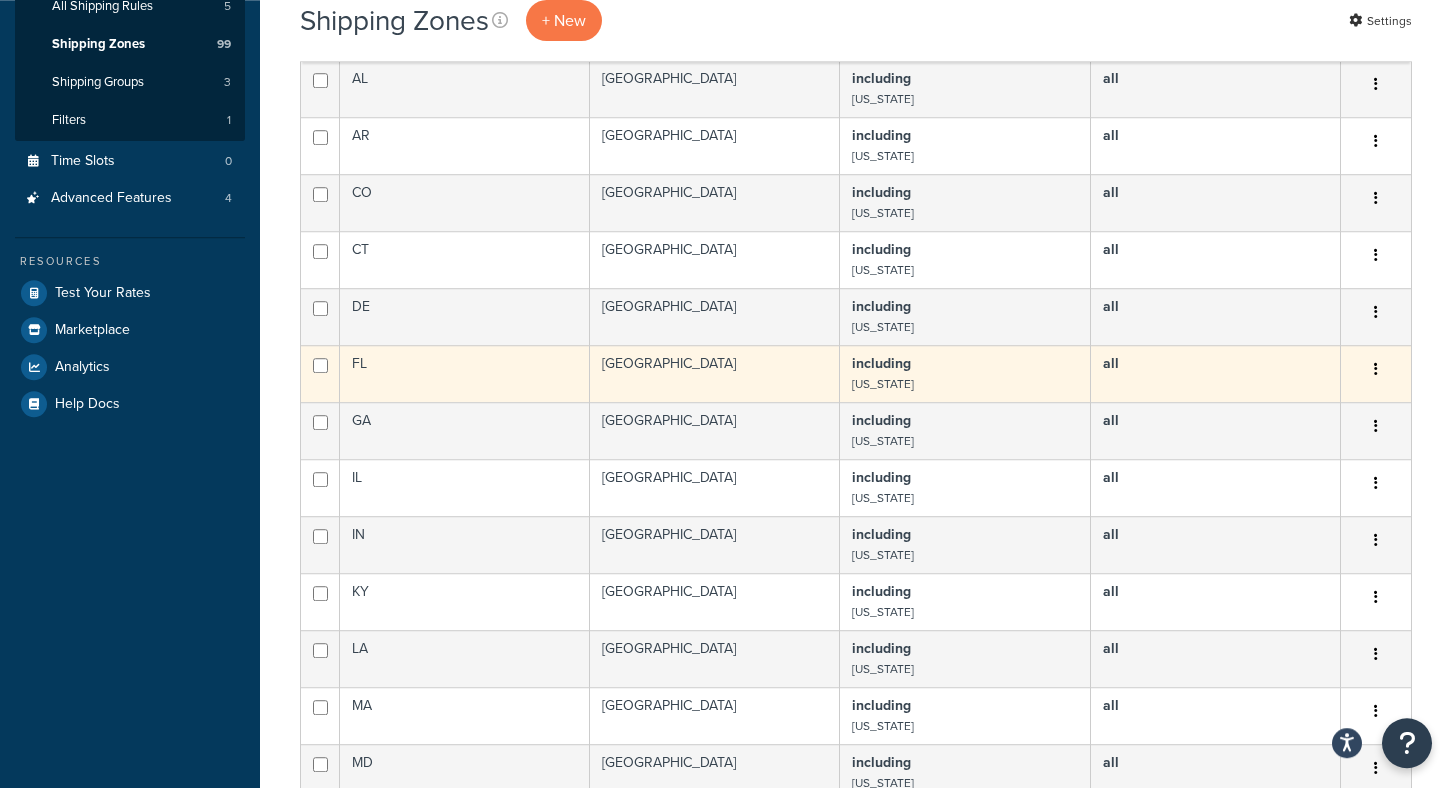 scroll, scrollTop: 510, scrollLeft: 0, axis: vertical 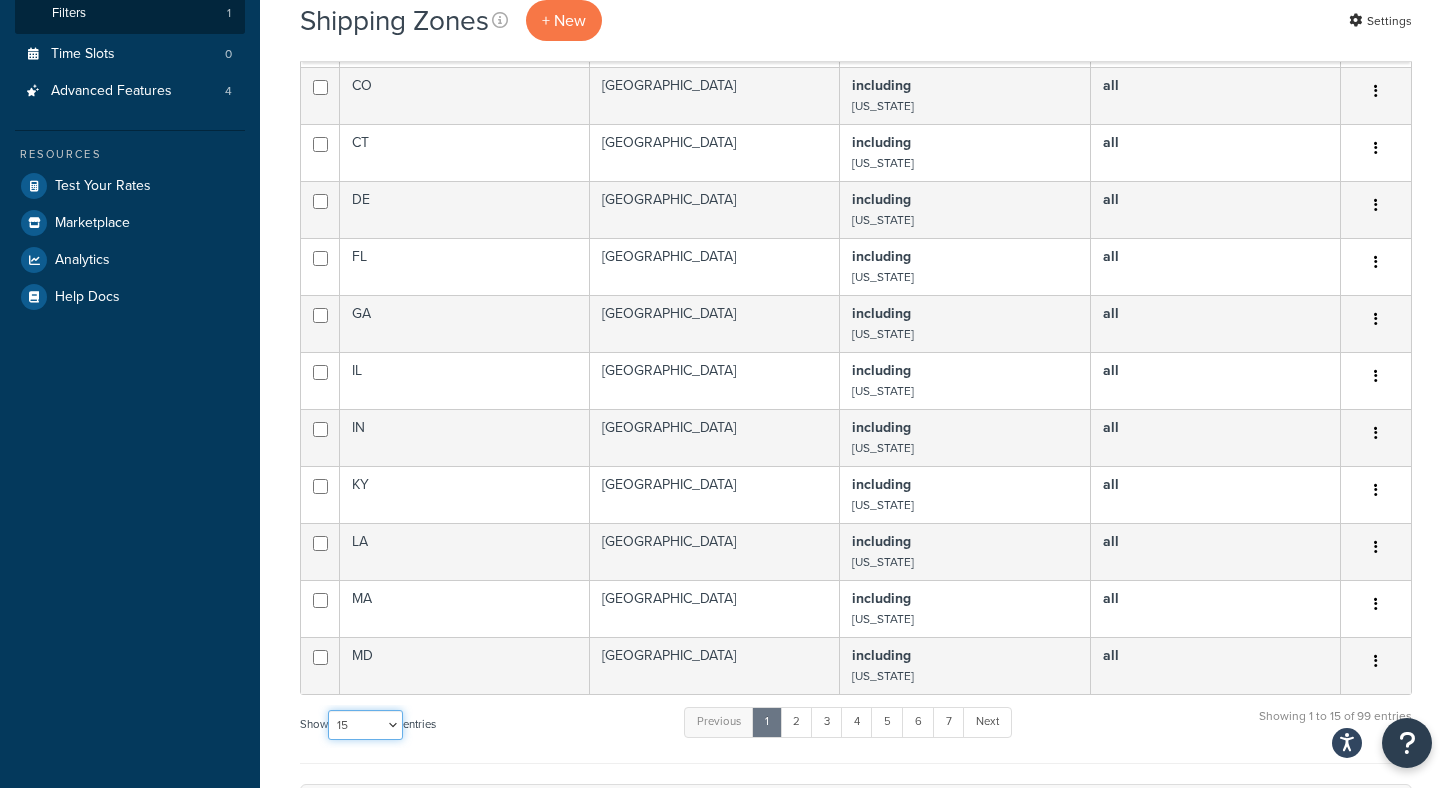 select on "100" 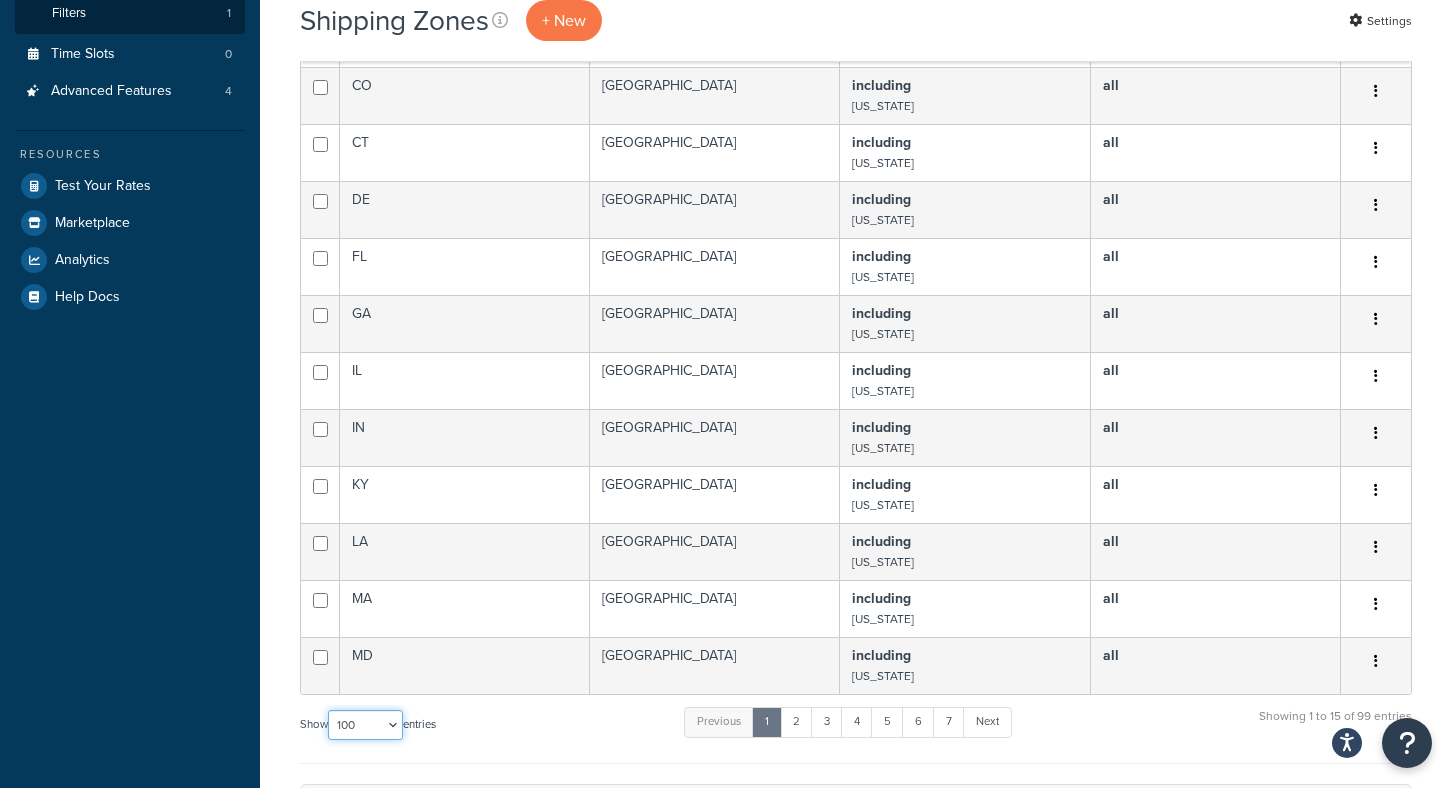 click on "100" at bounding box center [0, 0] 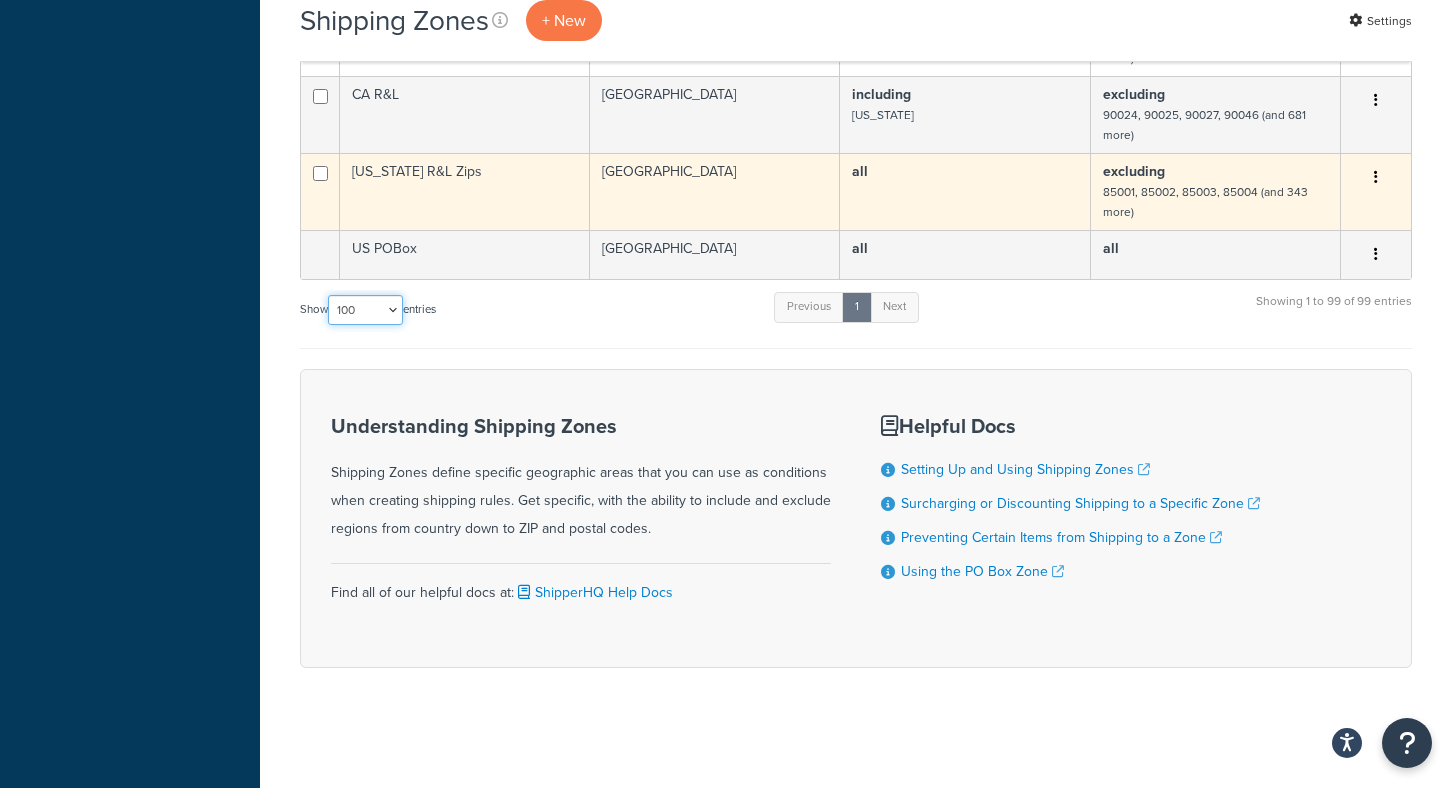 scroll, scrollTop: 6732, scrollLeft: 0, axis: vertical 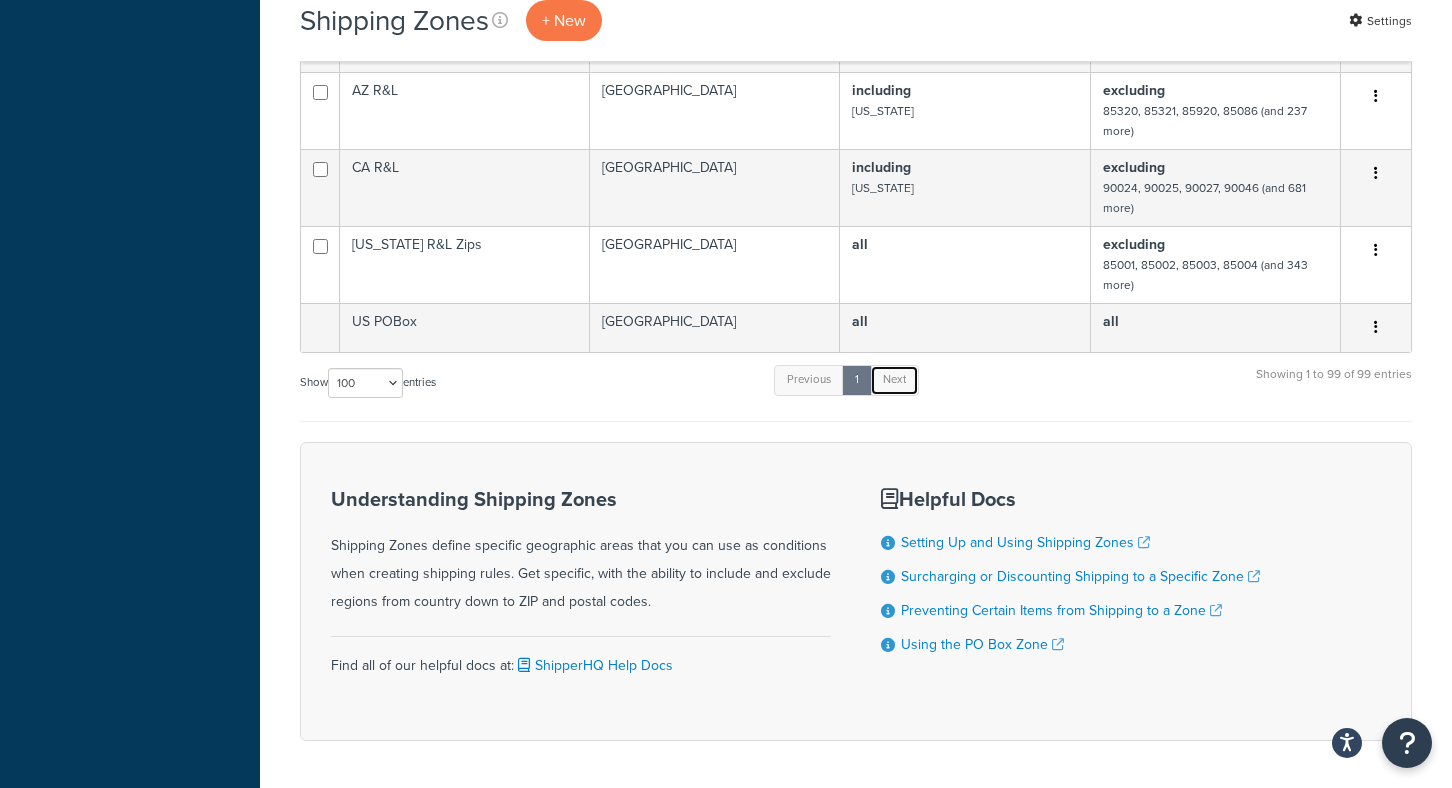 click on "Next" at bounding box center (894, 380) 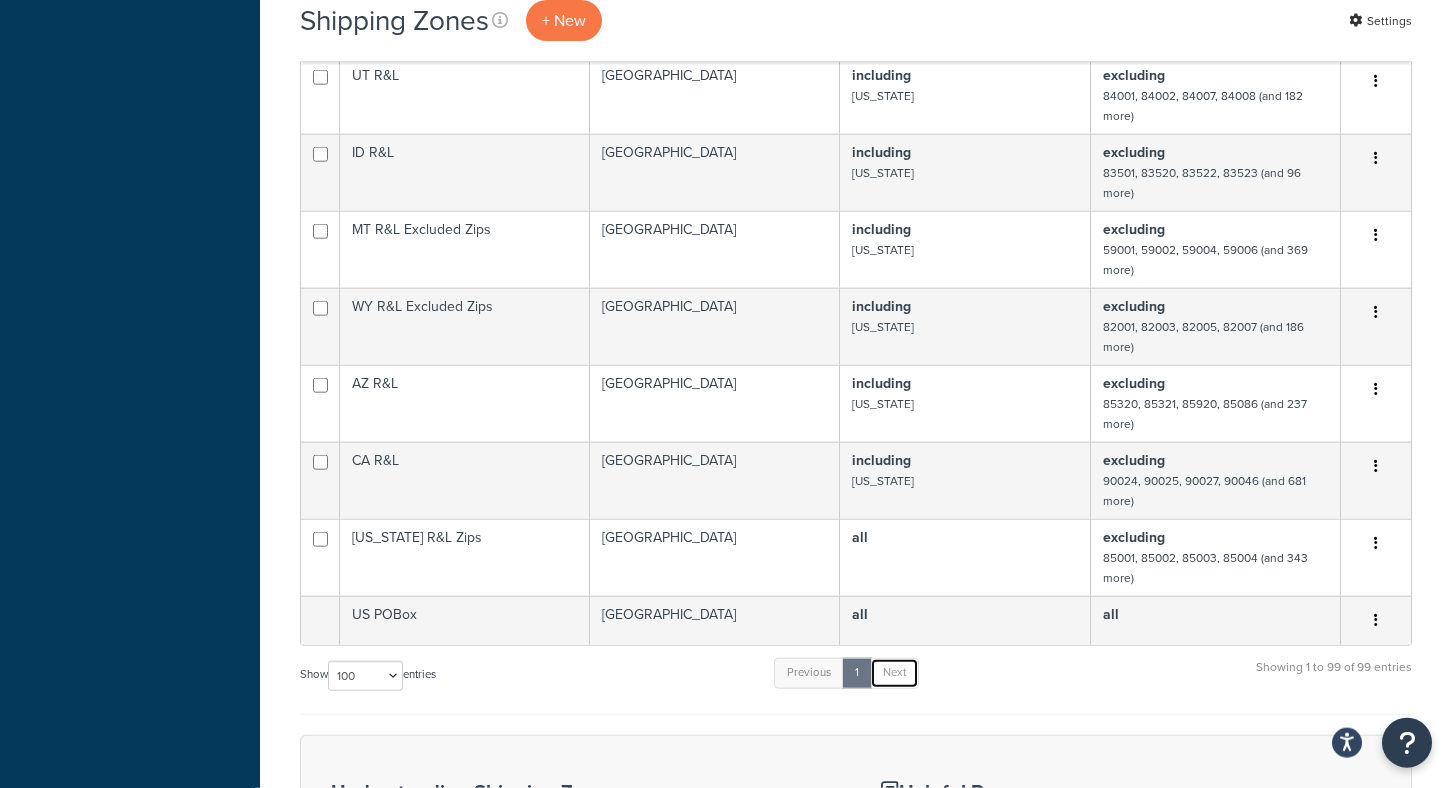 scroll, scrollTop: 6426, scrollLeft: 0, axis: vertical 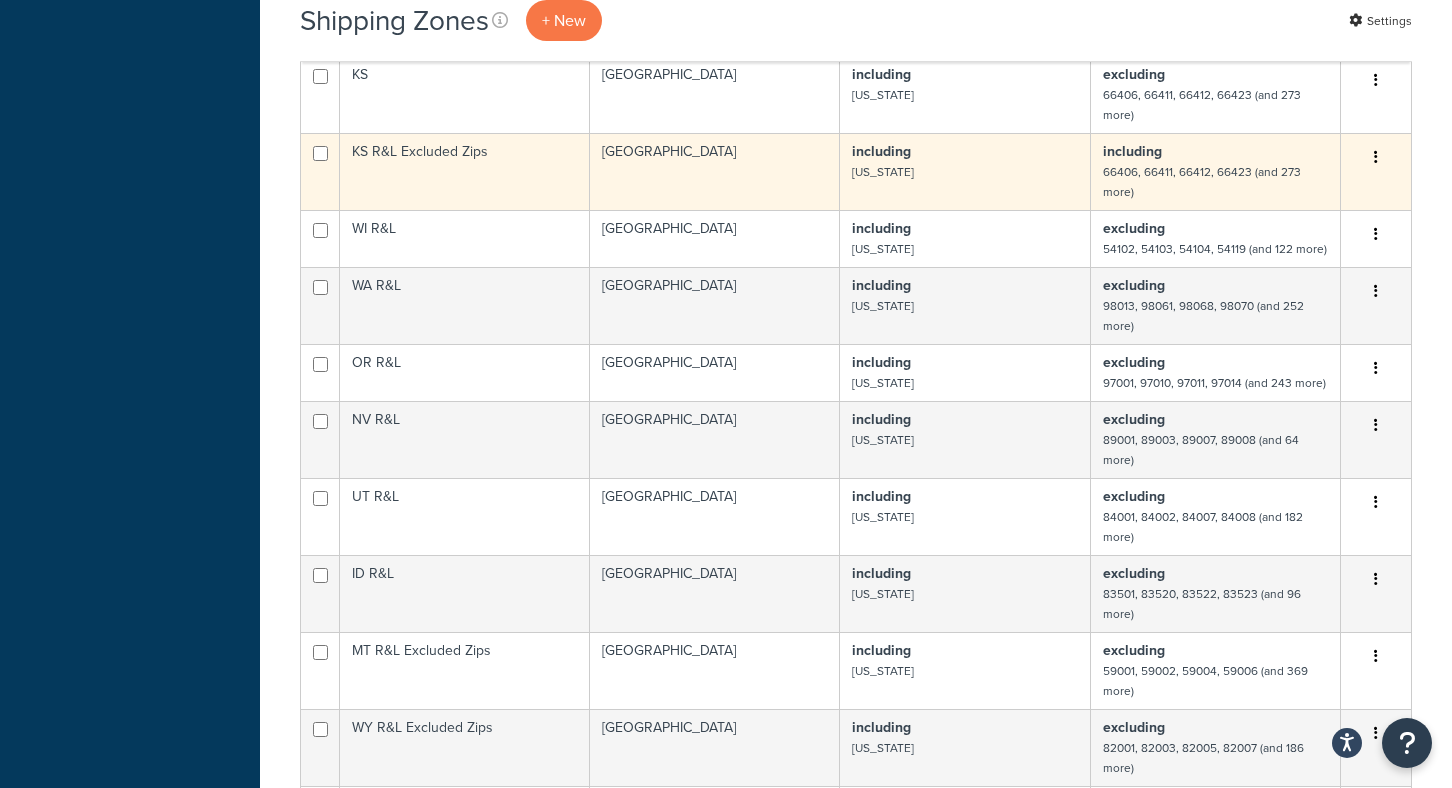 click on "KS R&L Excluded Zips" at bounding box center [465, 171] 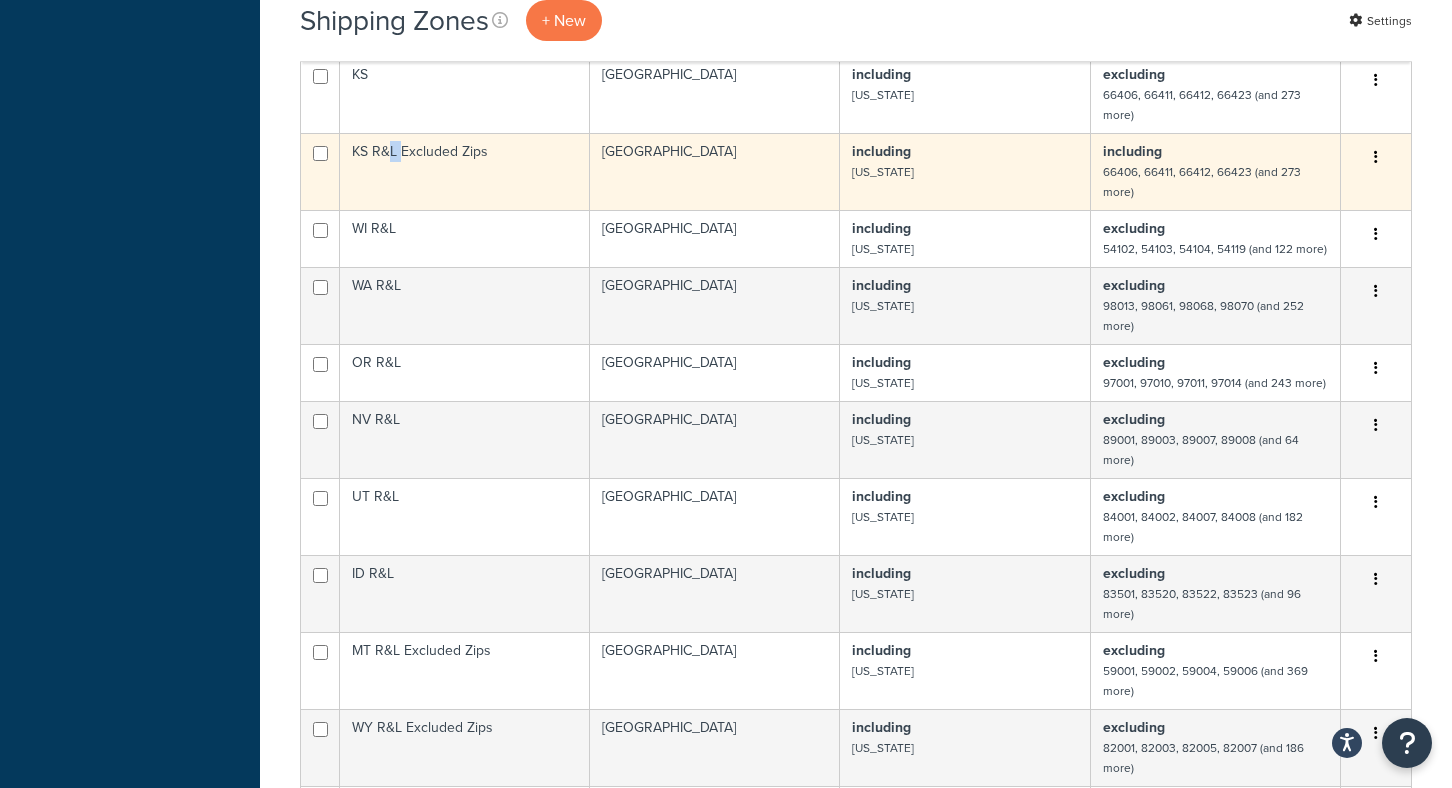 click on "KS R&L Excluded Zips" at bounding box center [465, 171] 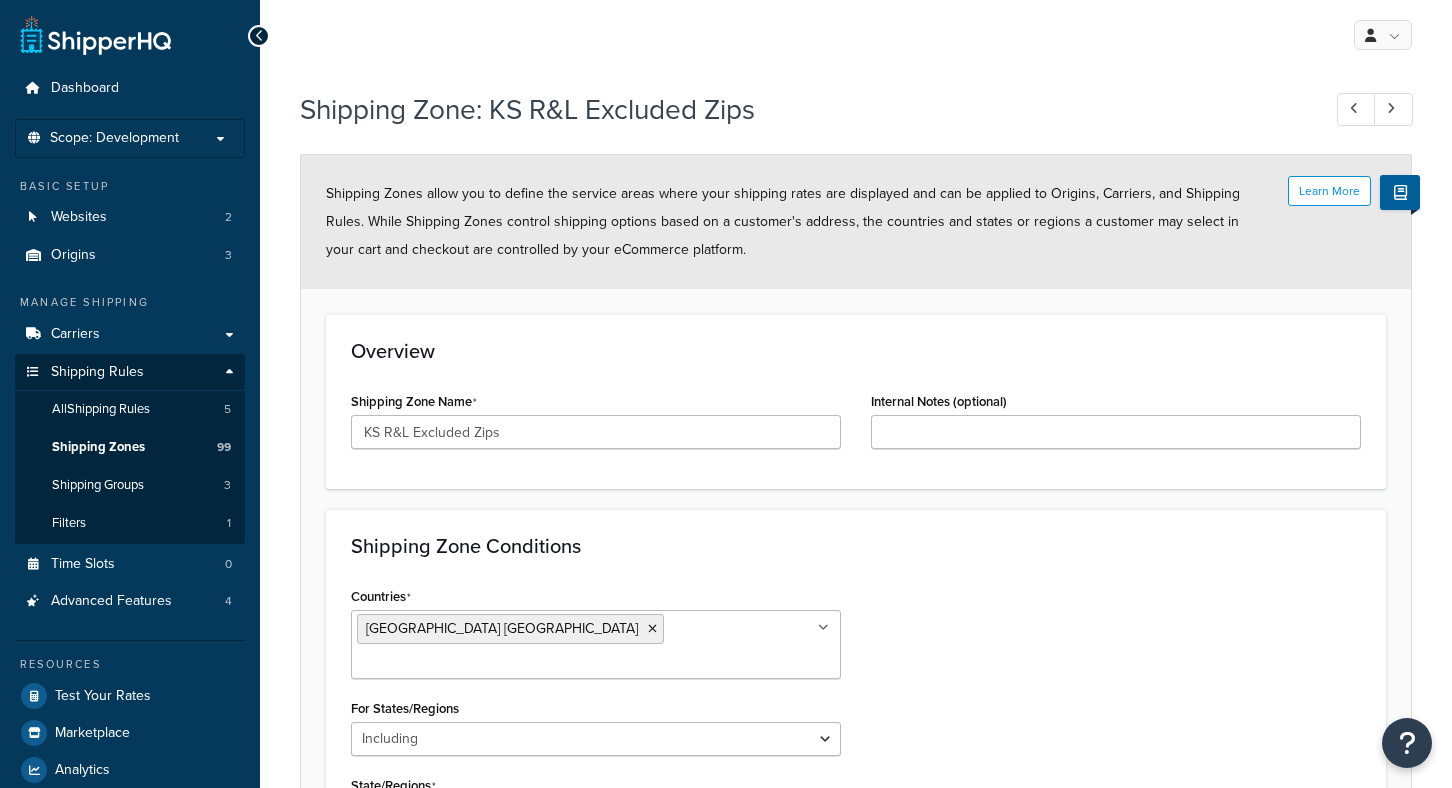 select on "including" 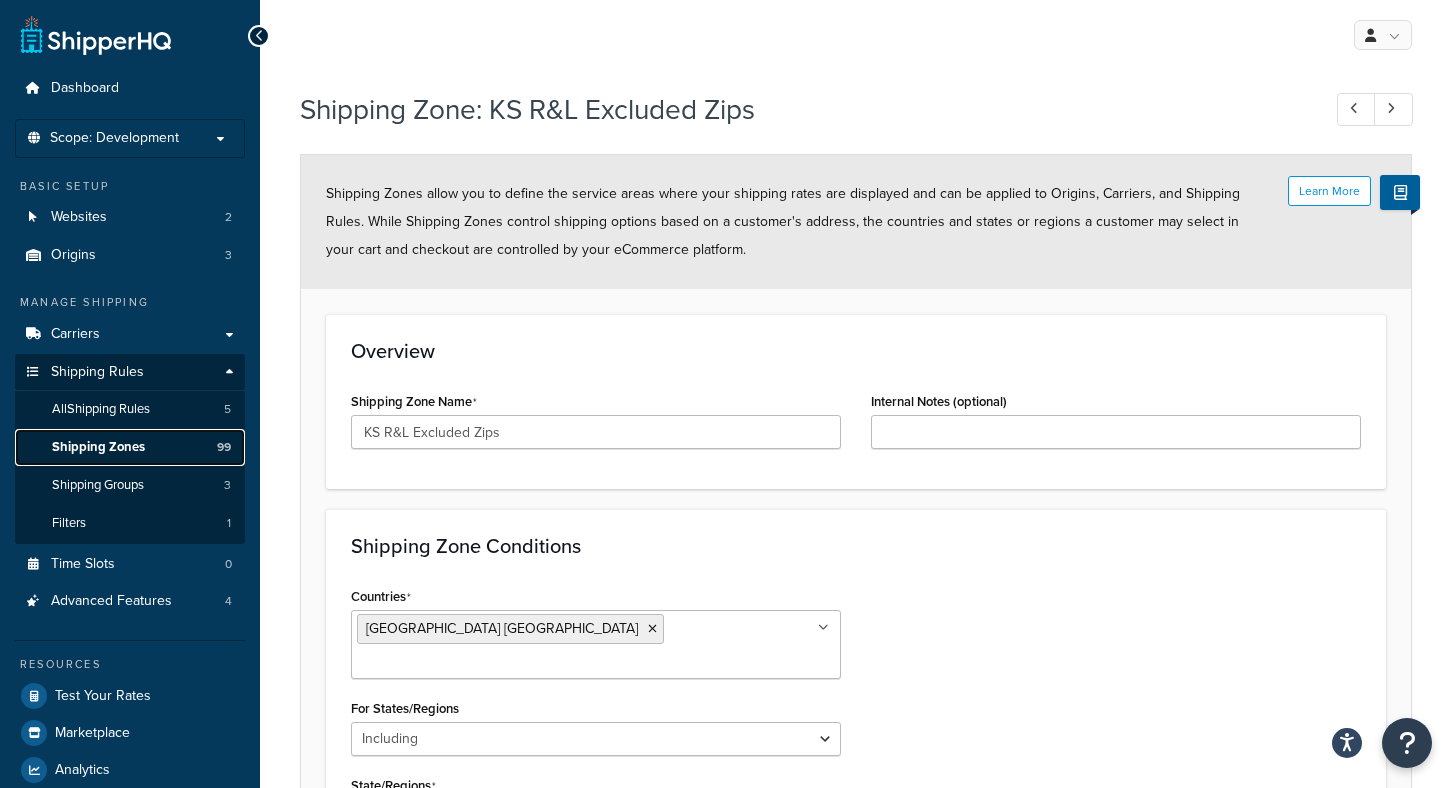 click on "Shipping Zones 99" at bounding box center [130, 447] 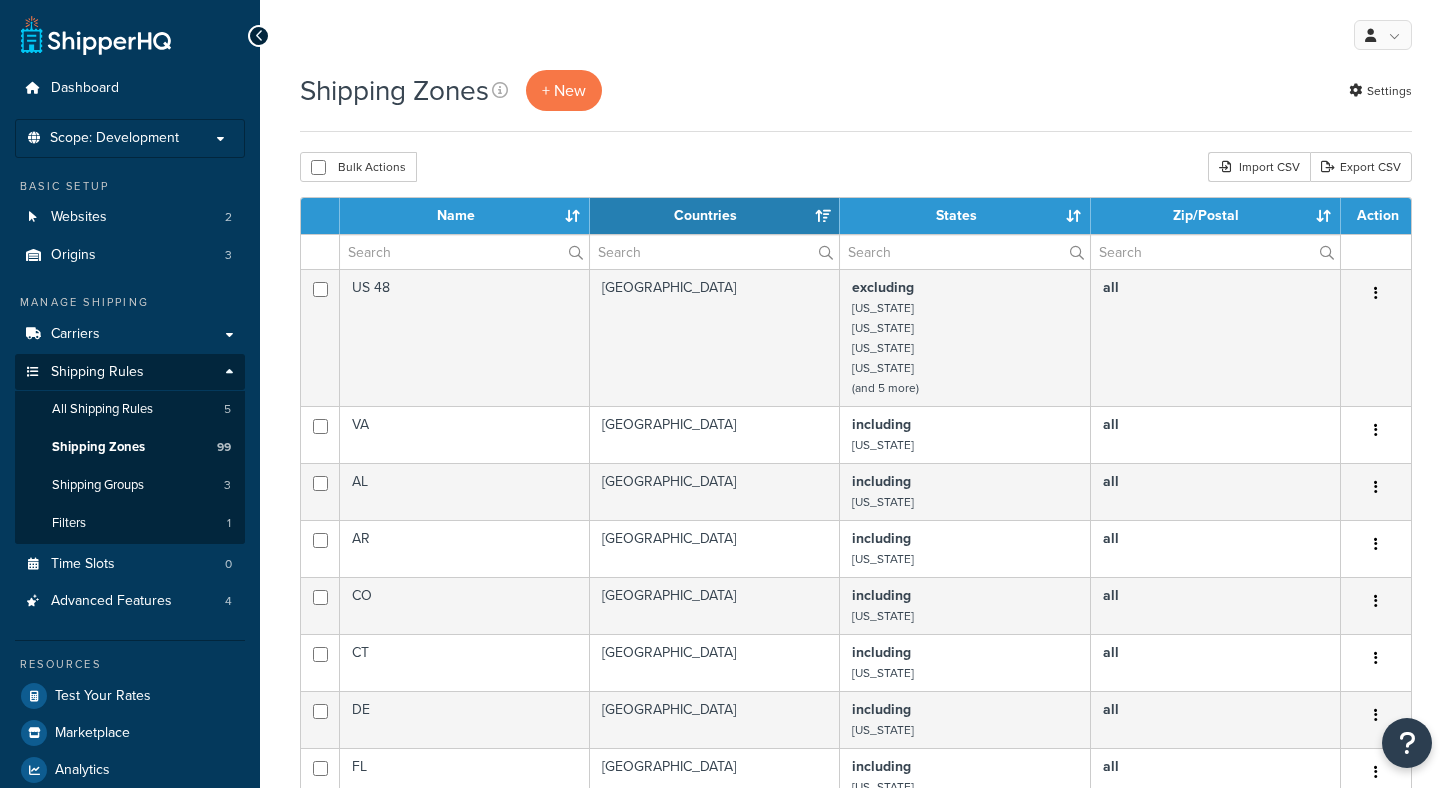 select on "15" 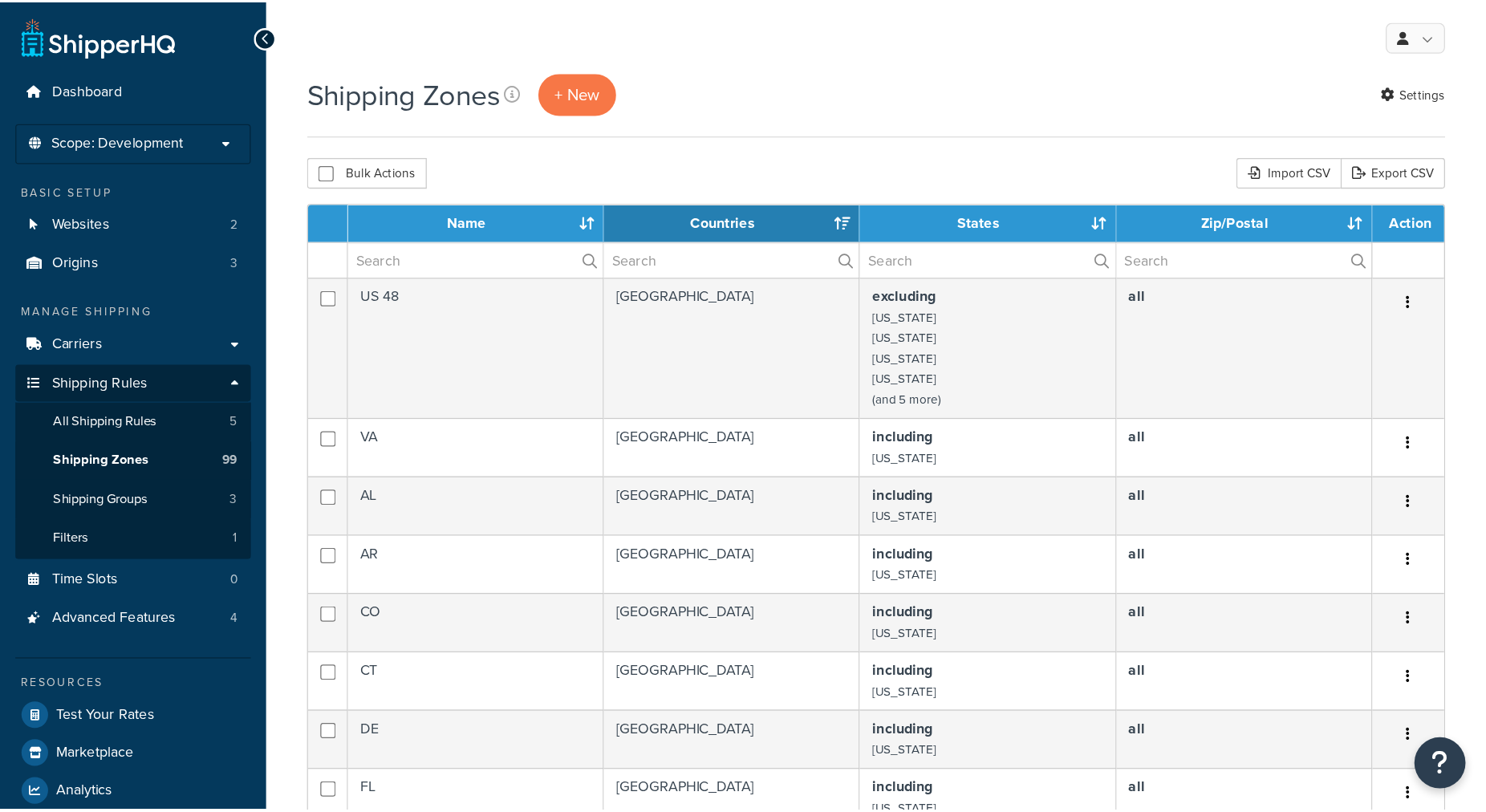 scroll, scrollTop: 0, scrollLeft: 0, axis: both 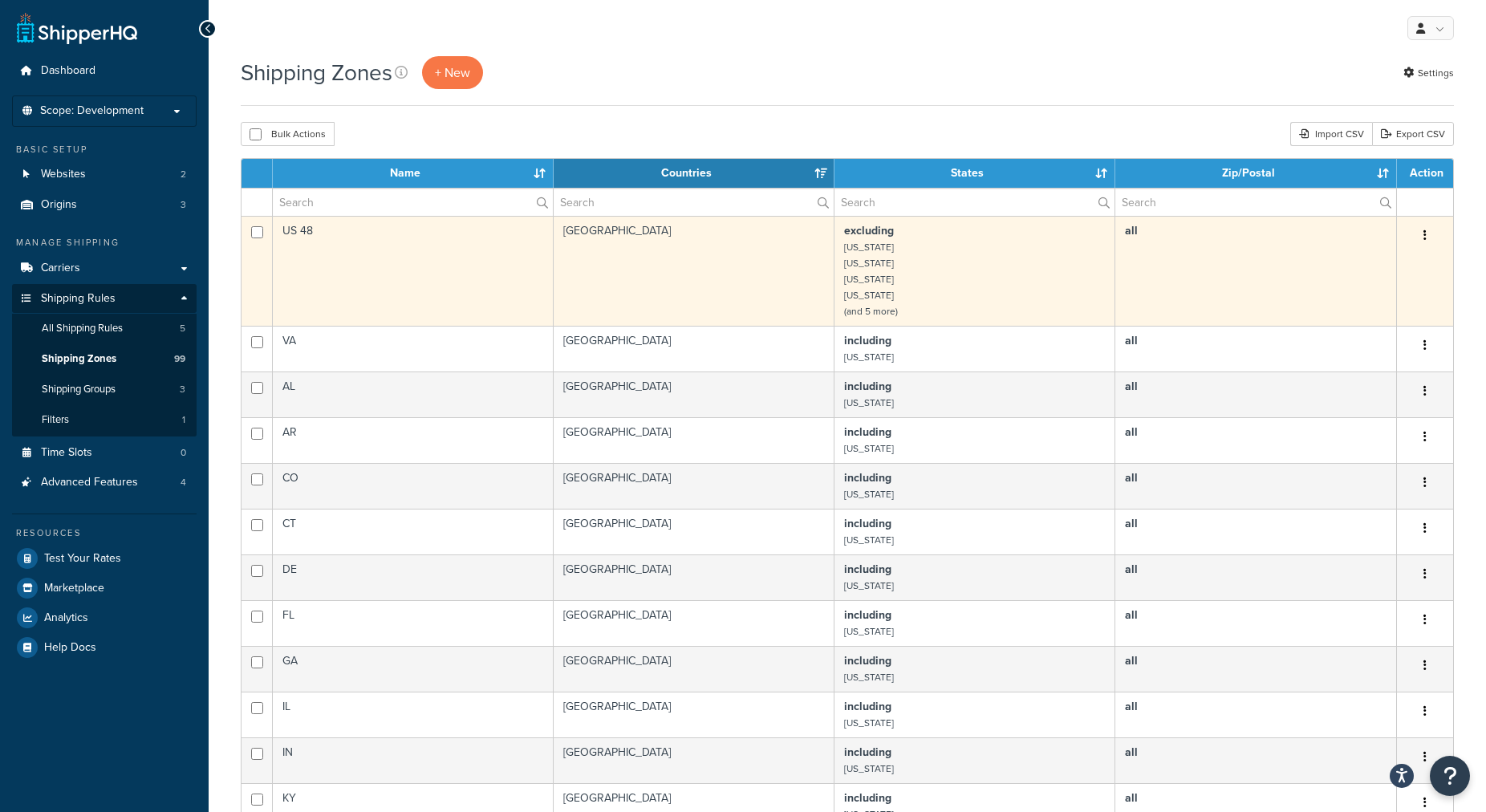click on "US 48" at bounding box center [413, 270] 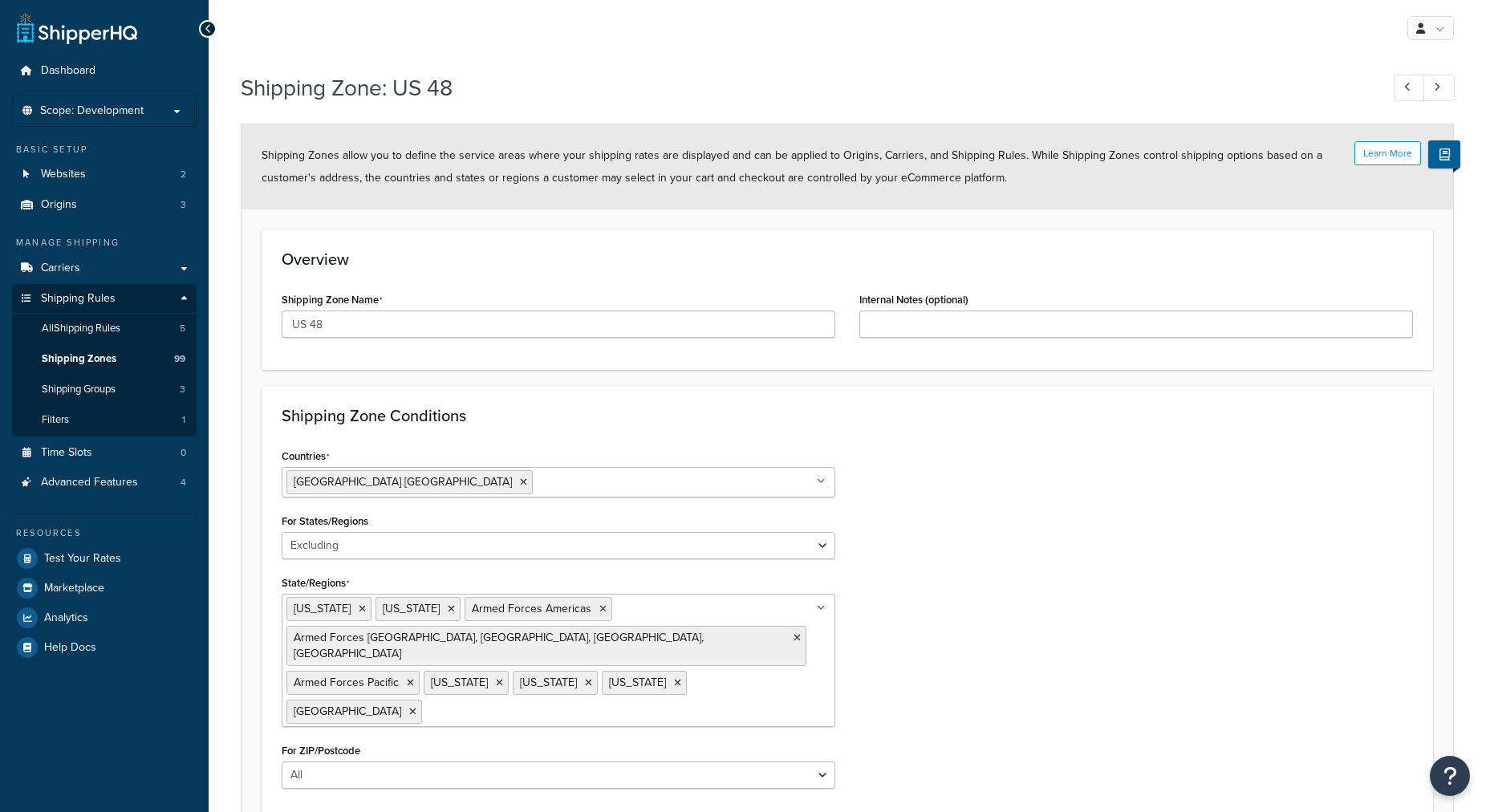 select on "excluding" 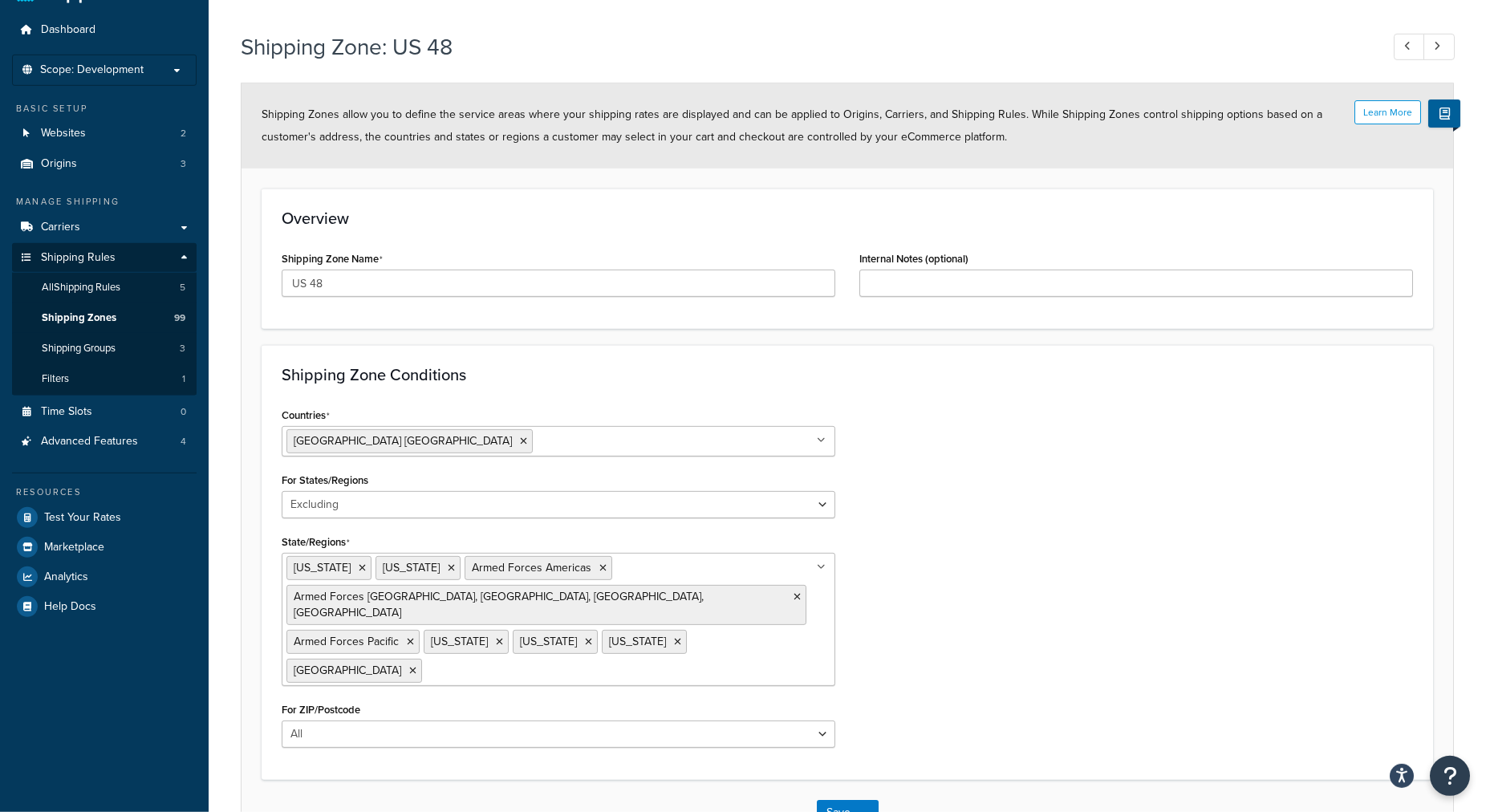 scroll, scrollTop: 82, scrollLeft: 0, axis: vertical 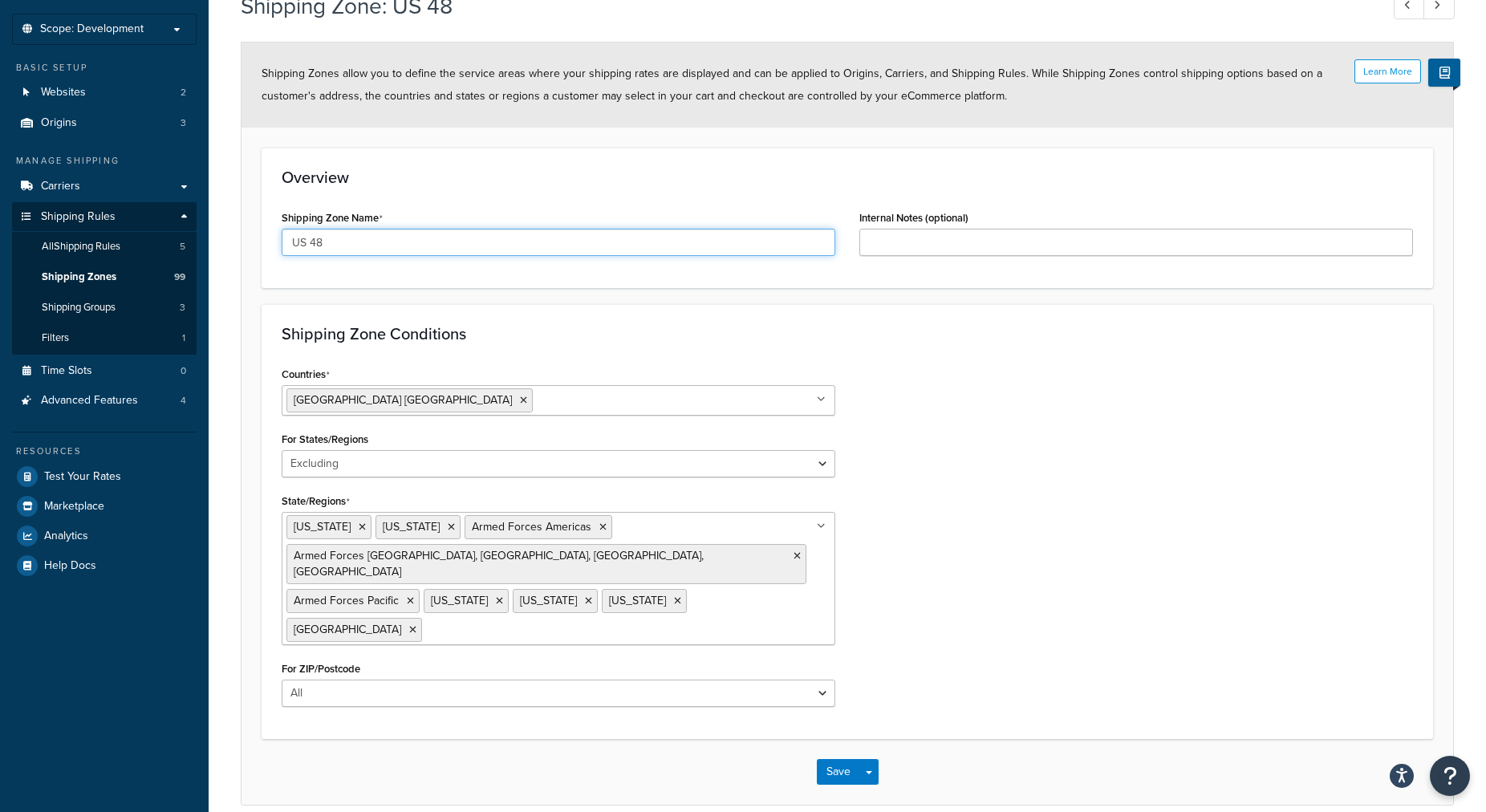 click on "US 48" at bounding box center (558, 242) 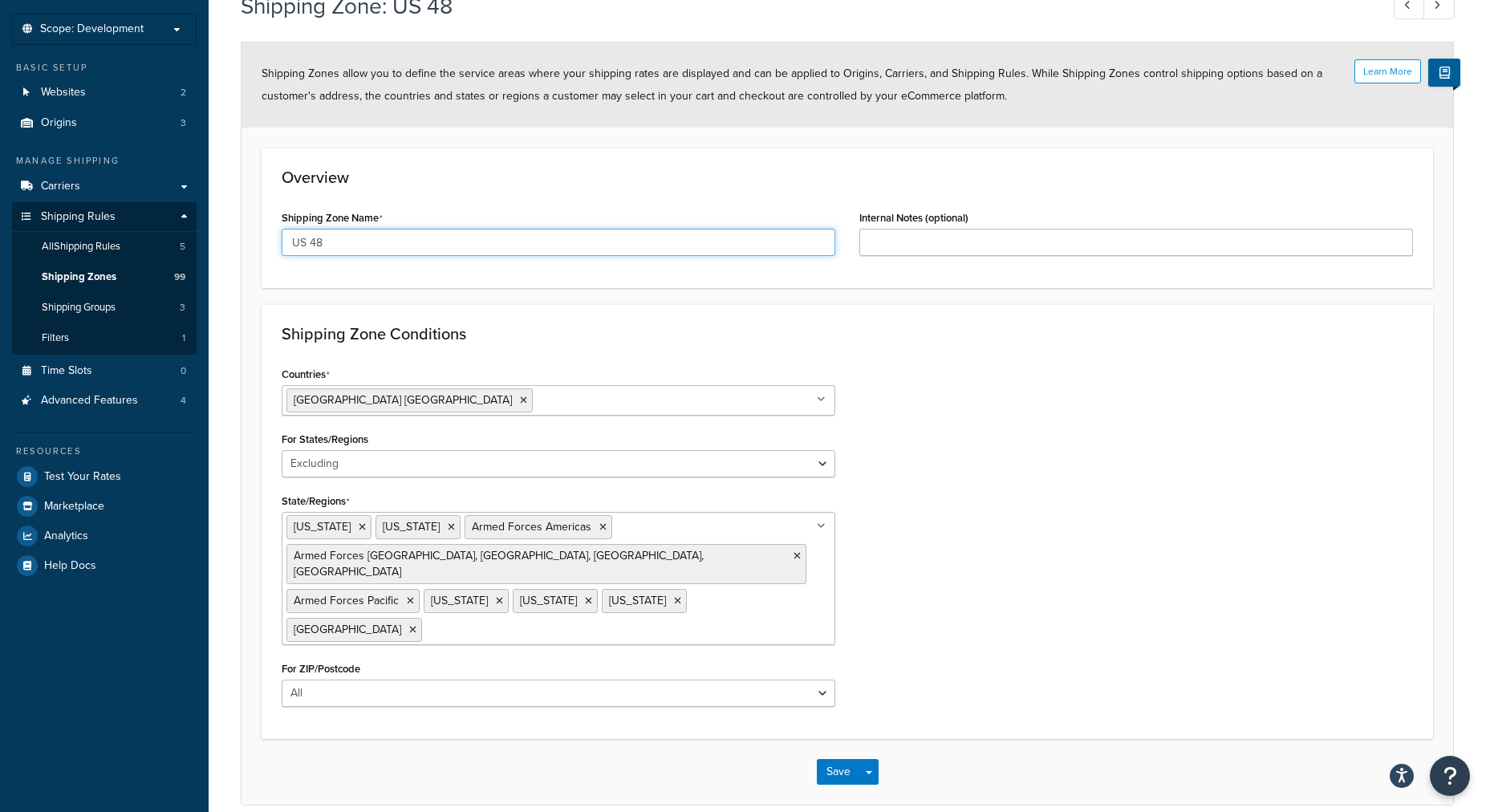 type on "US 48" 